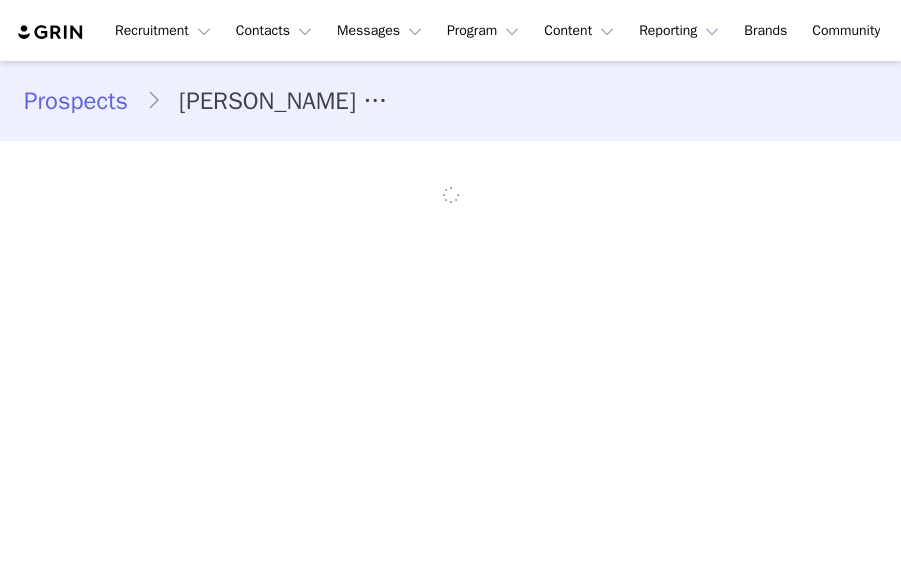 scroll, scrollTop: 0, scrollLeft: 0, axis: both 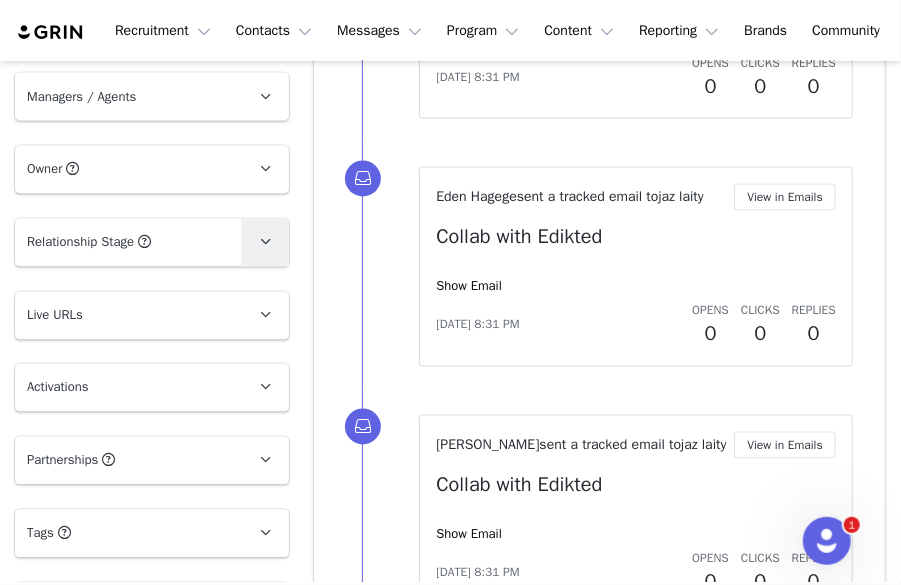 click at bounding box center (265, 243) 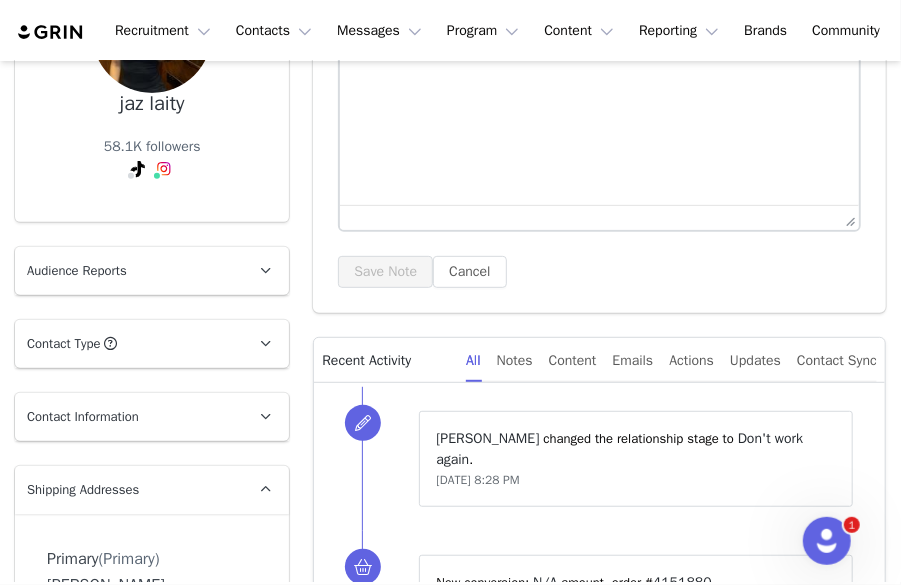 scroll, scrollTop: 0, scrollLeft: 0, axis: both 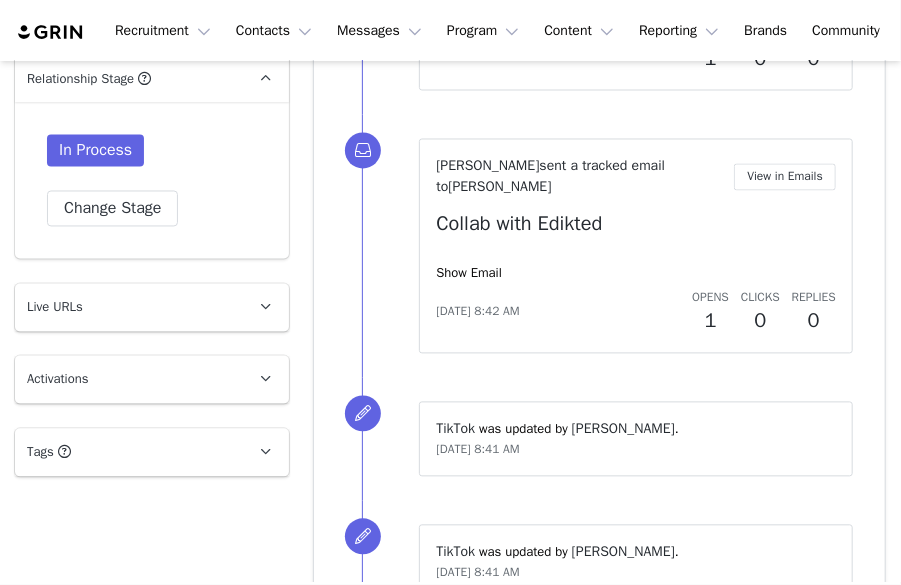 click on "Activations" at bounding box center [128, 380] 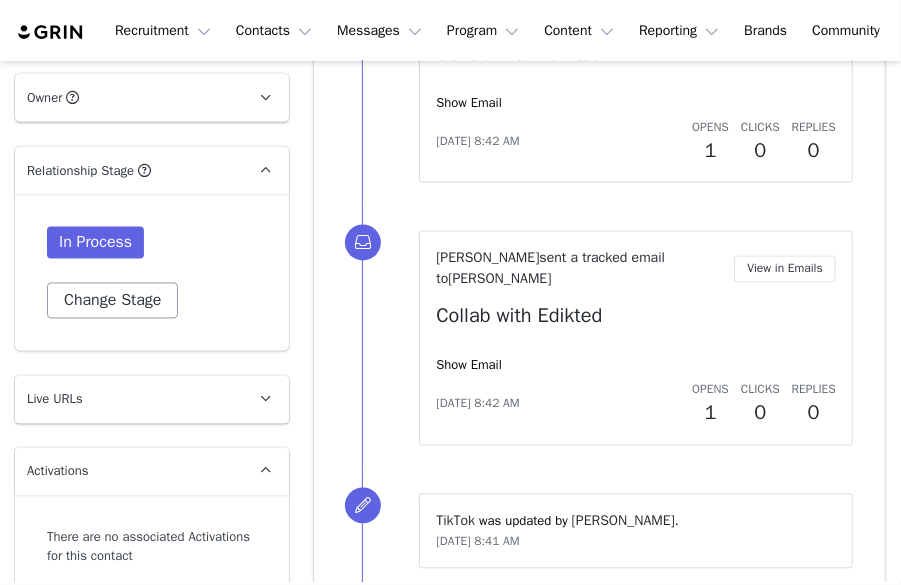 scroll, scrollTop: 1230, scrollLeft: 0, axis: vertical 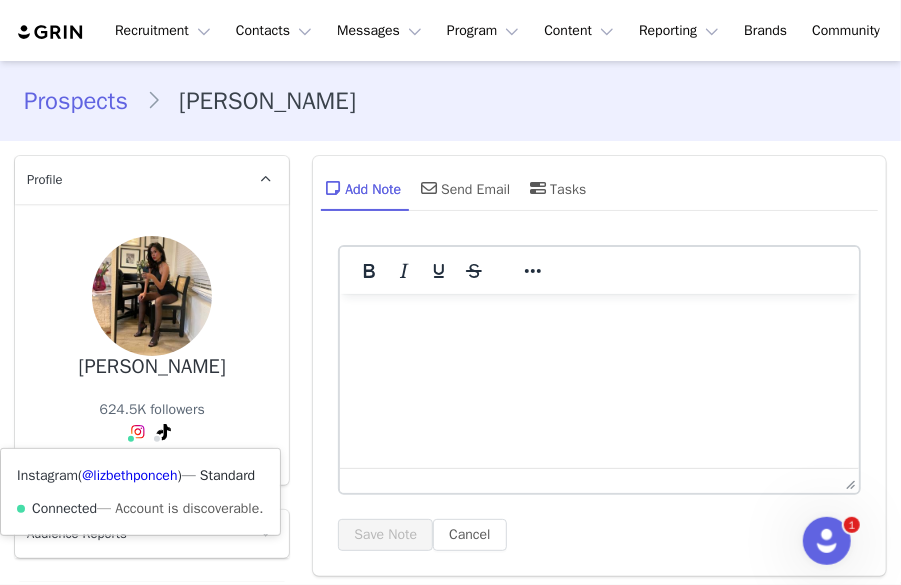 click at bounding box center (138, 432) 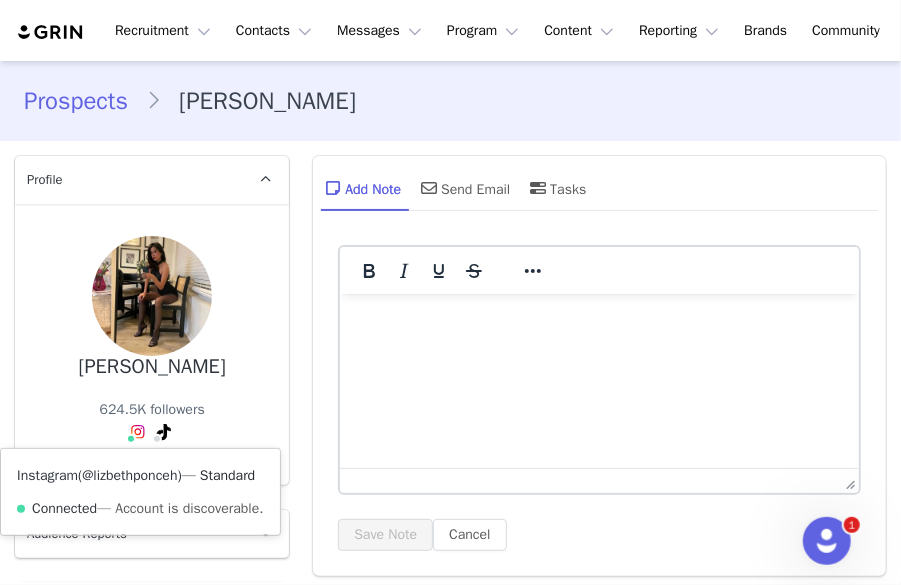 click on "@lizbethponceh" at bounding box center [129, 475] 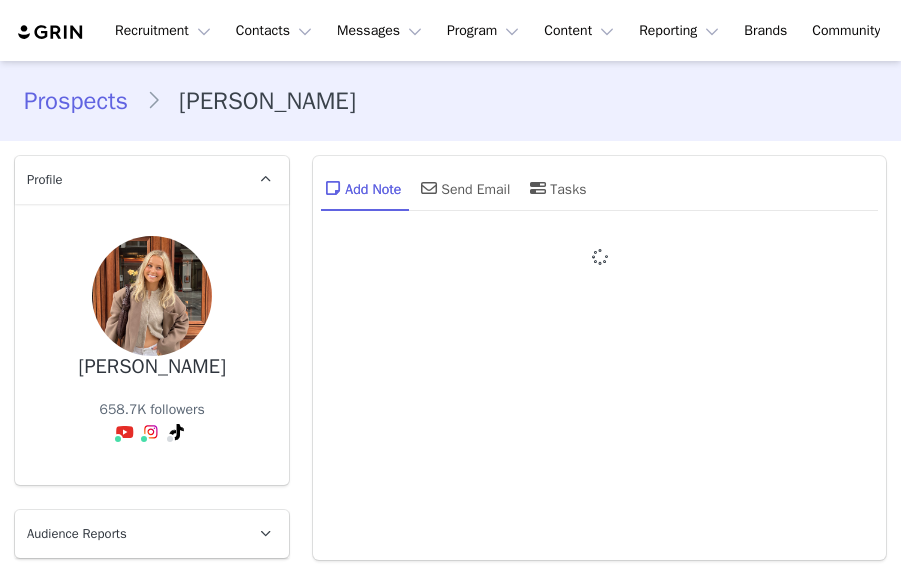 scroll, scrollTop: 0, scrollLeft: 0, axis: both 